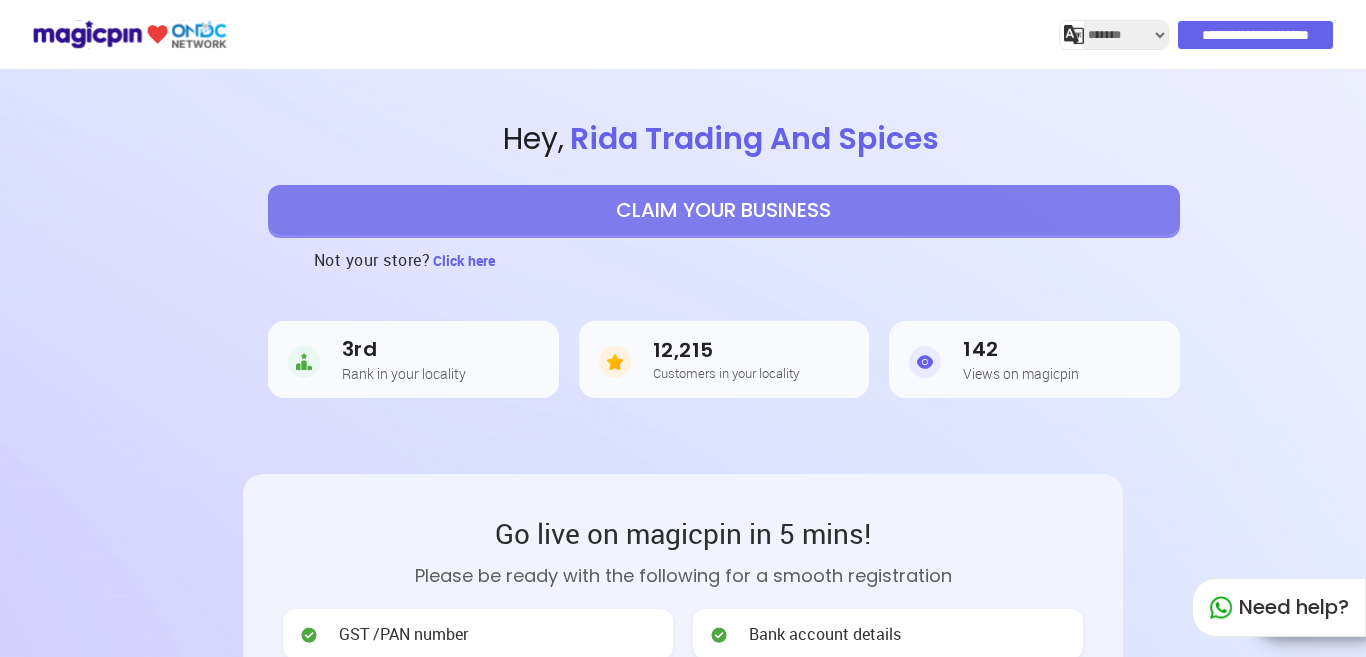 select on "*******" 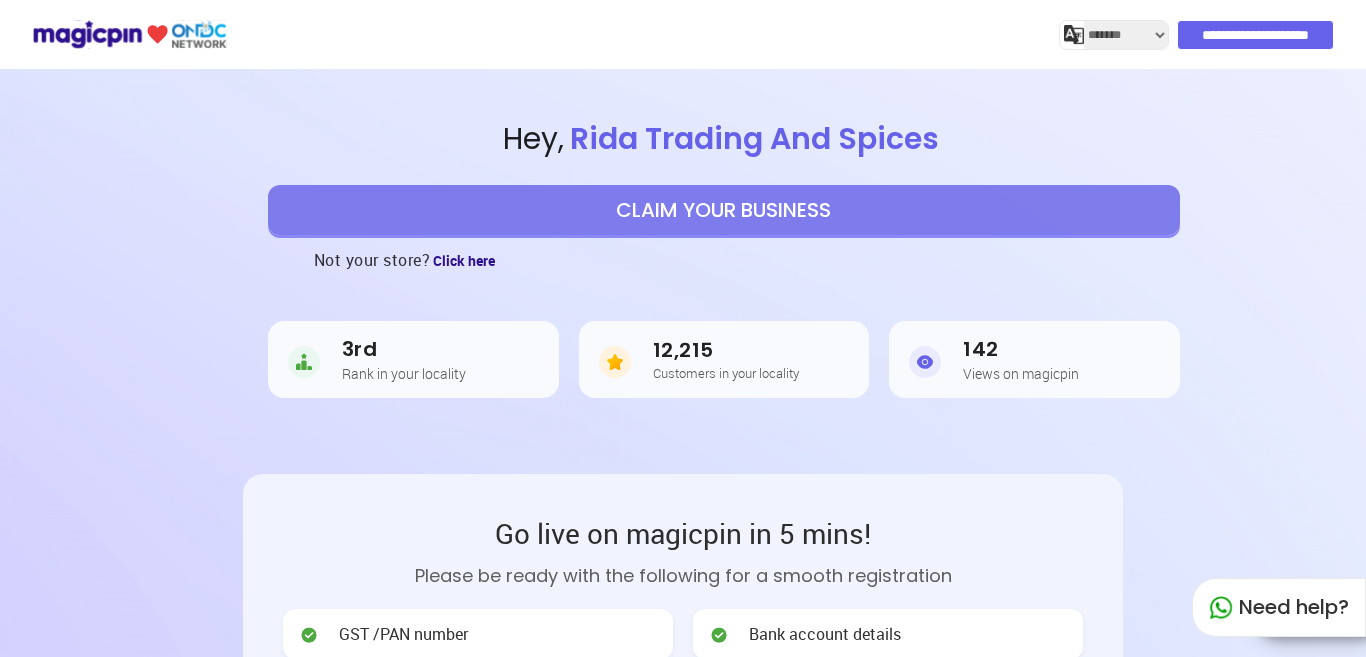 click on "Click here" at bounding box center (464, 260) 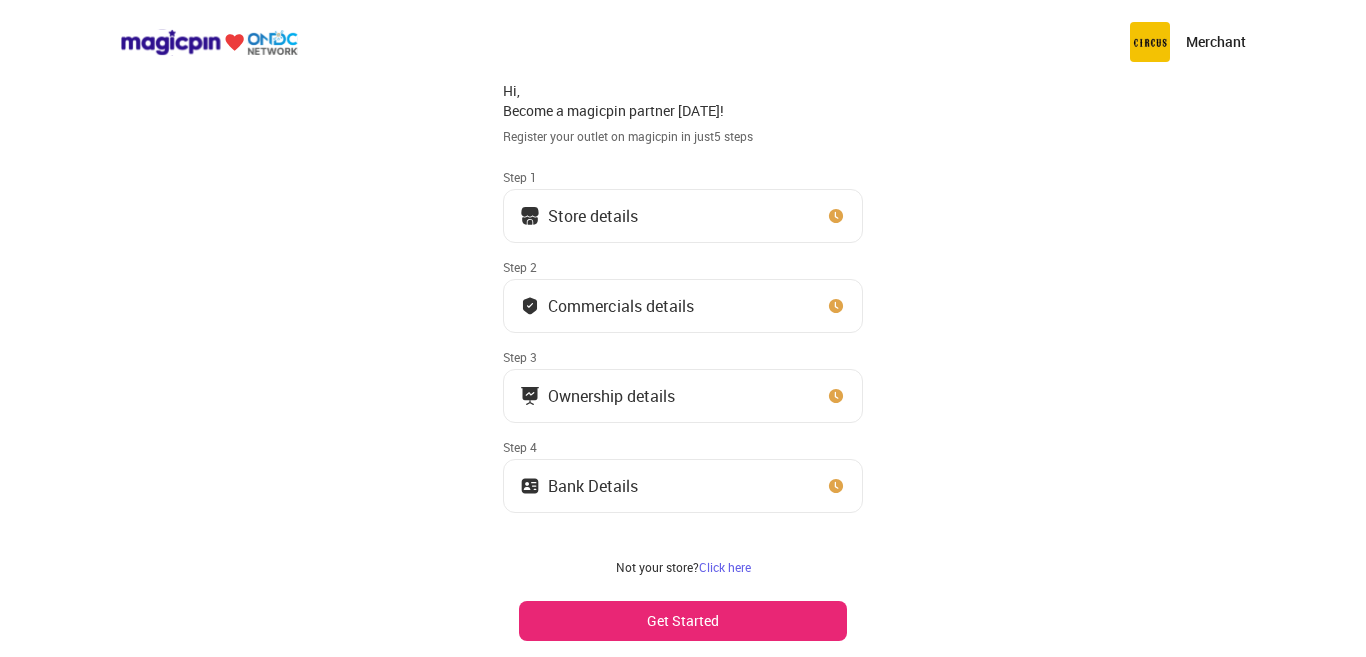scroll, scrollTop: 0, scrollLeft: 0, axis: both 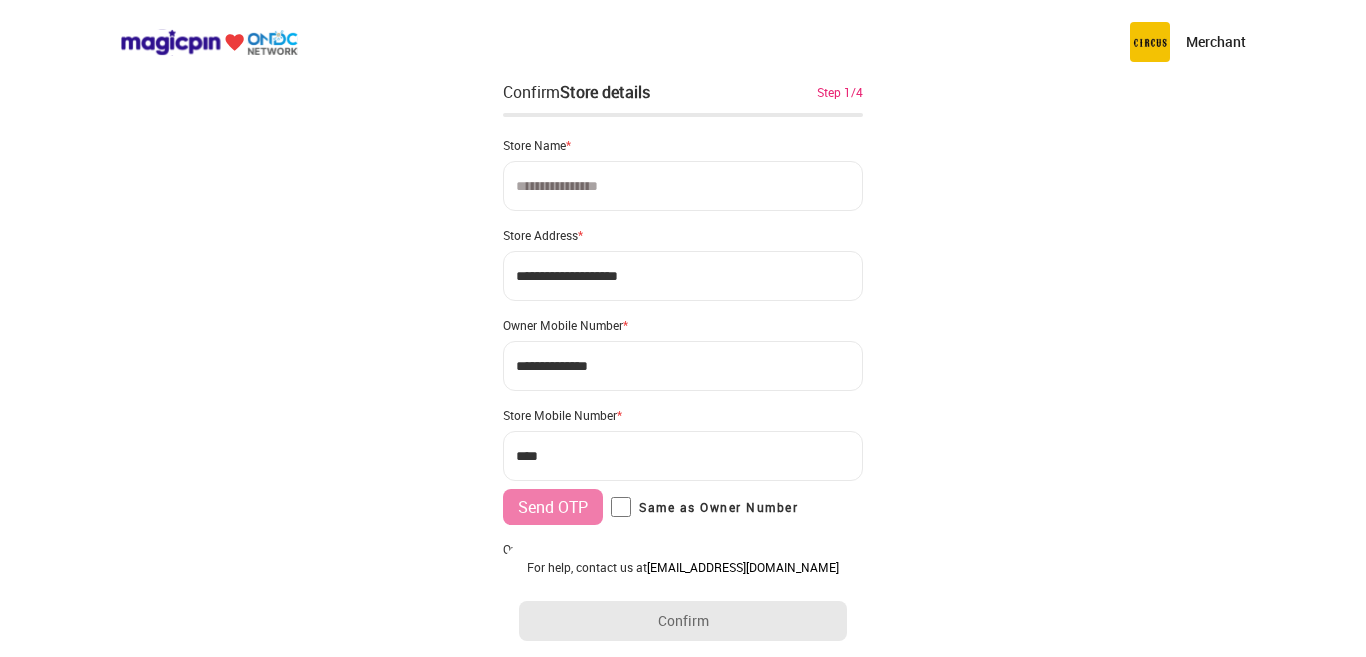 click at bounding box center (683, 186) 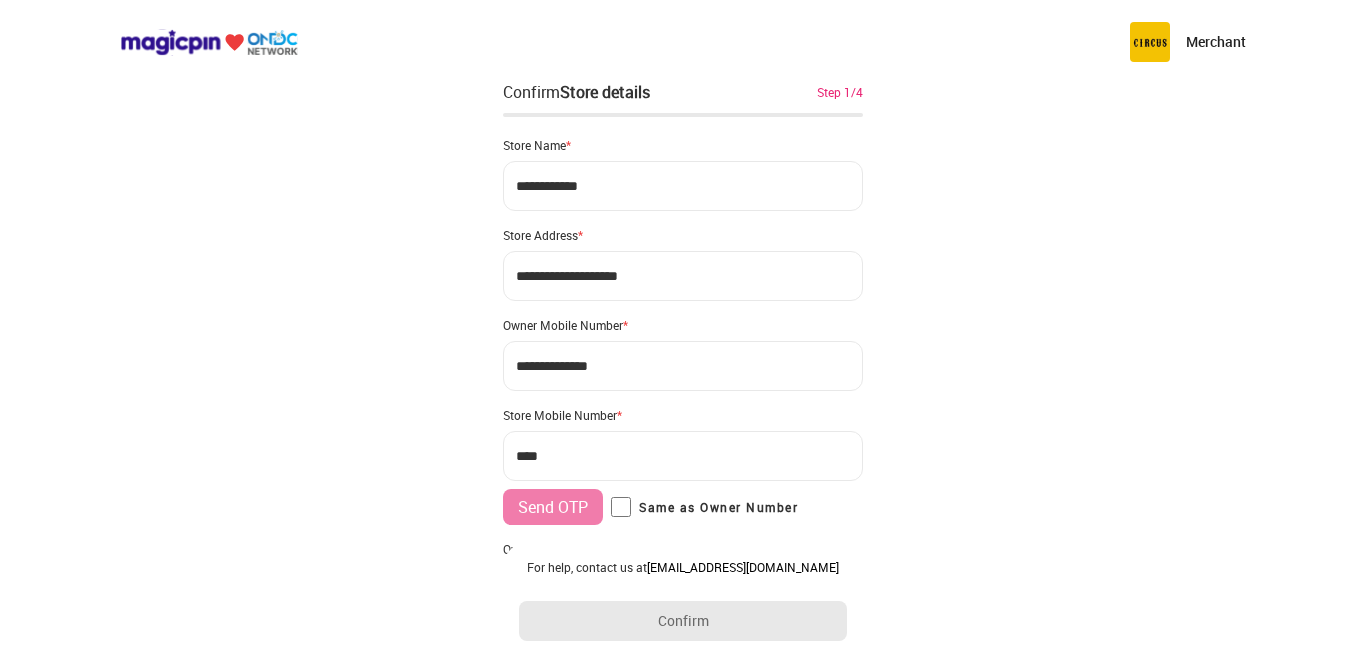 type on "**********" 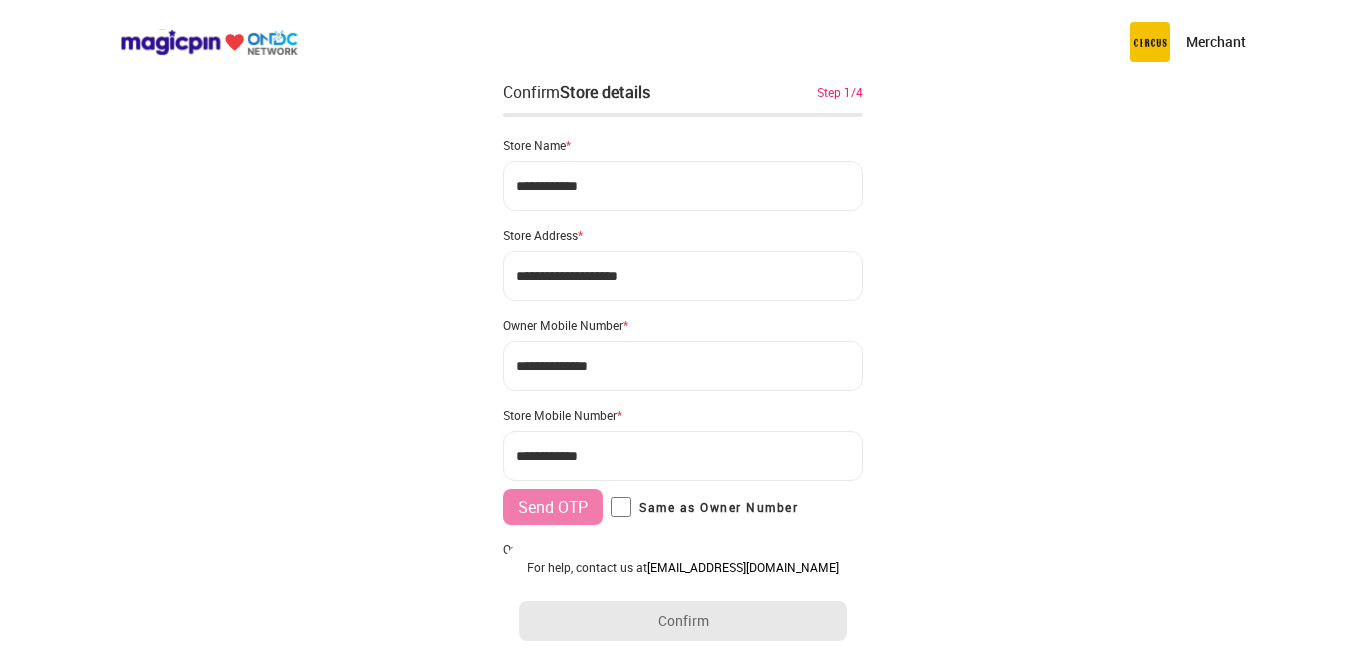 scroll, scrollTop: 138, scrollLeft: 0, axis: vertical 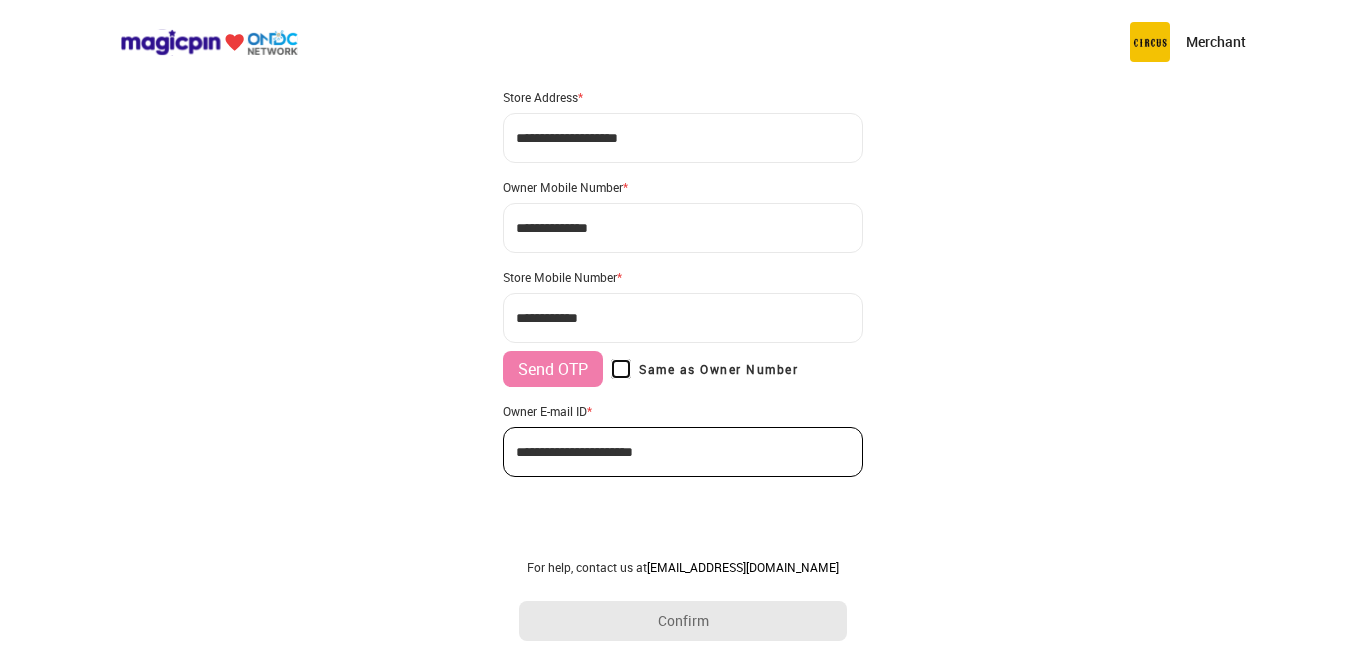 type on "**********" 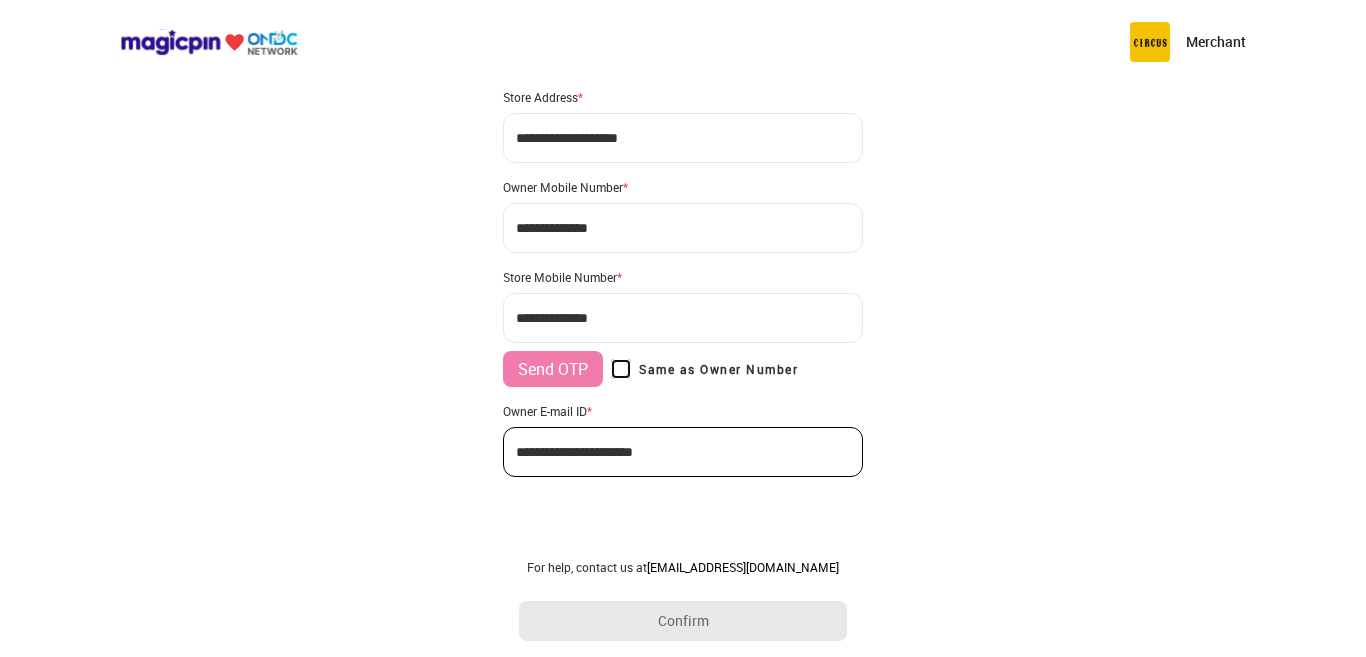 scroll, scrollTop: 122, scrollLeft: 0, axis: vertical 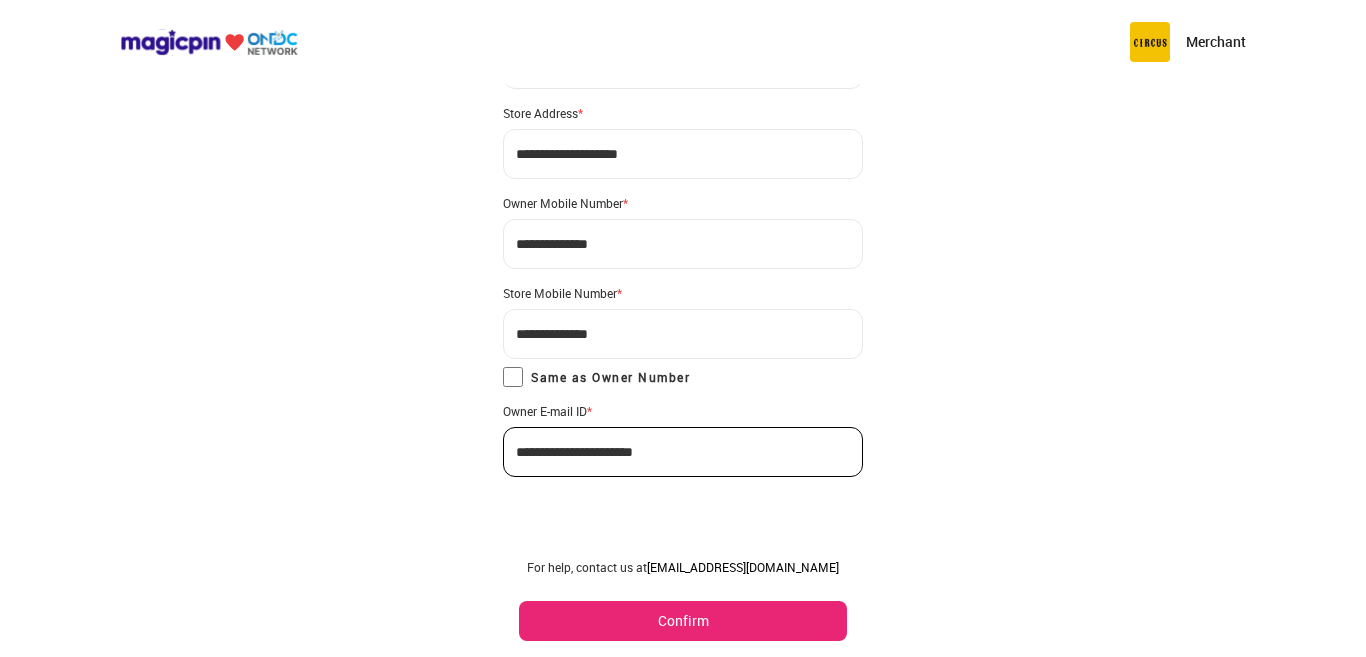click on "Confirm" at bounding box center (683, 621) 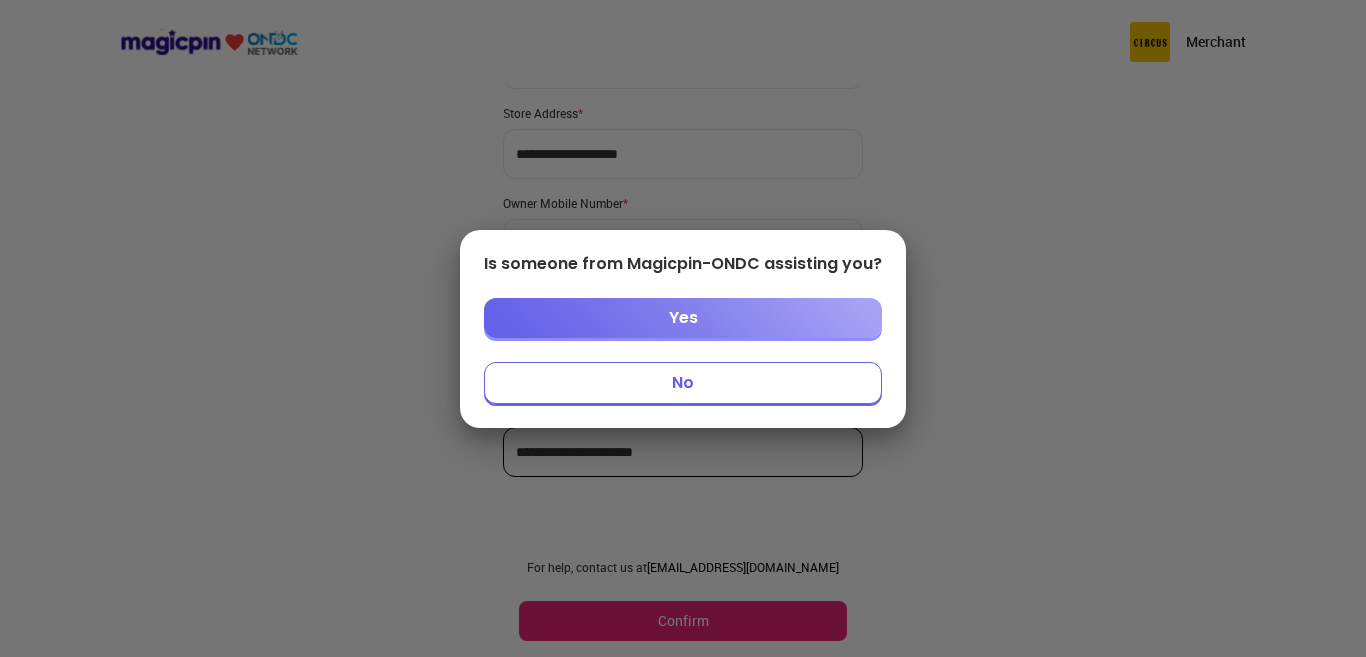 click on "No" at bounding box center [683, 383] 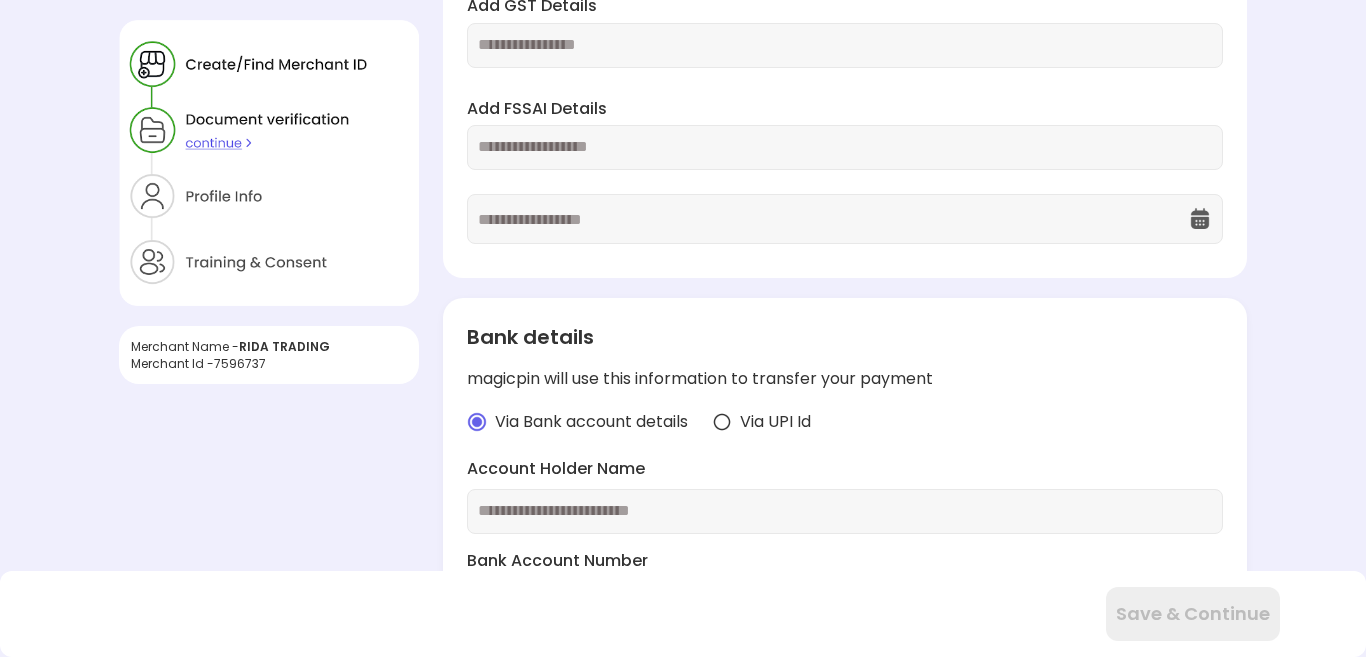 scroll, scrollTop: 300, scrollLeft: 0, axis: vertical 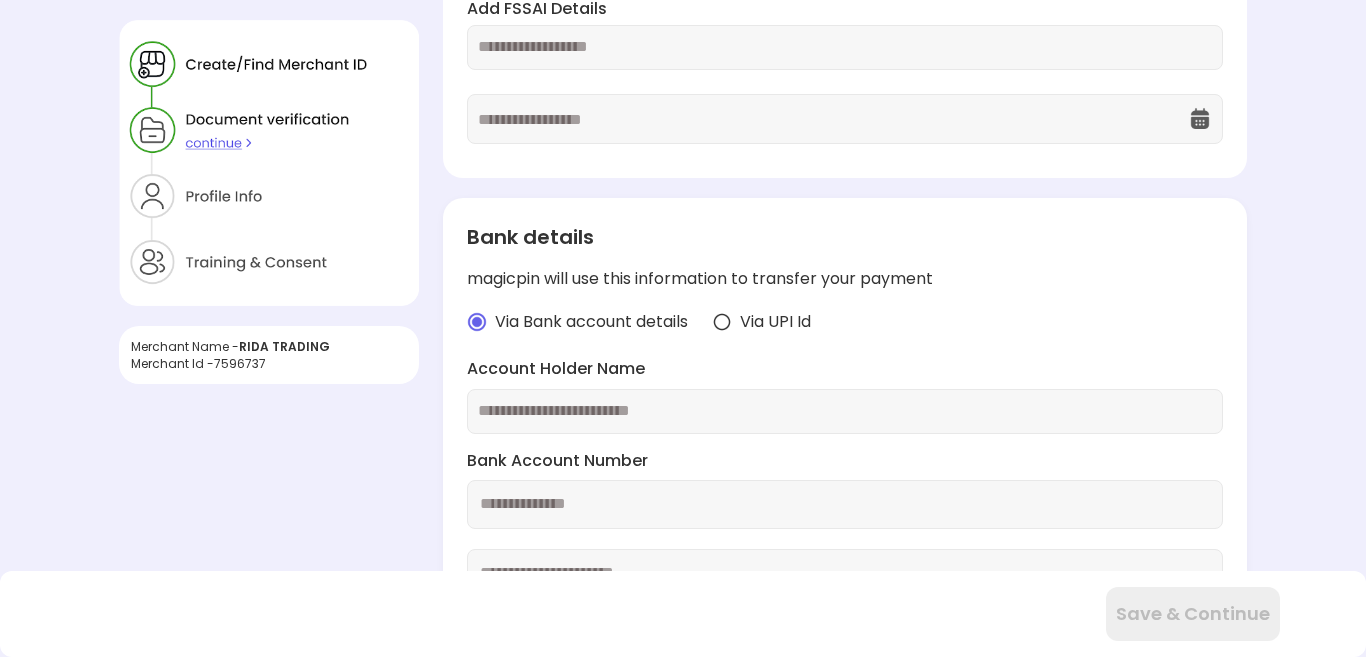 click at bounding box center (722, 322) 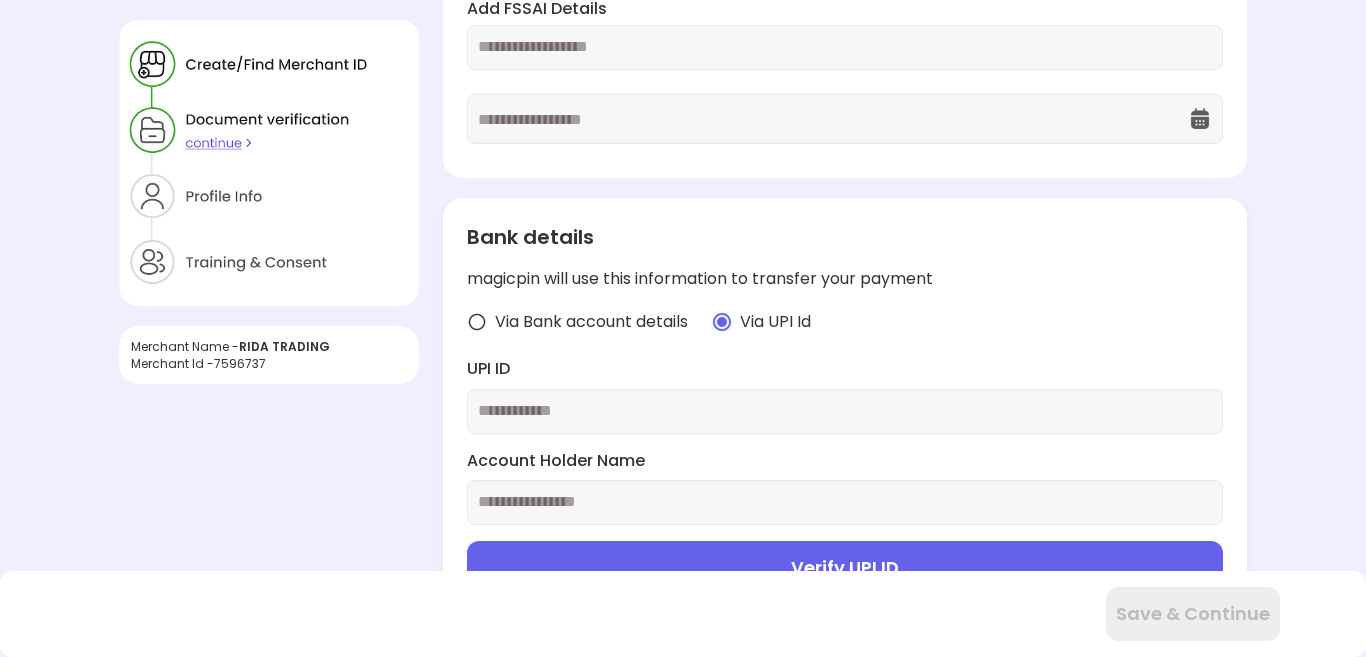 scroll, scrollTop: 382, scrollLeft: 0, axis: vertical 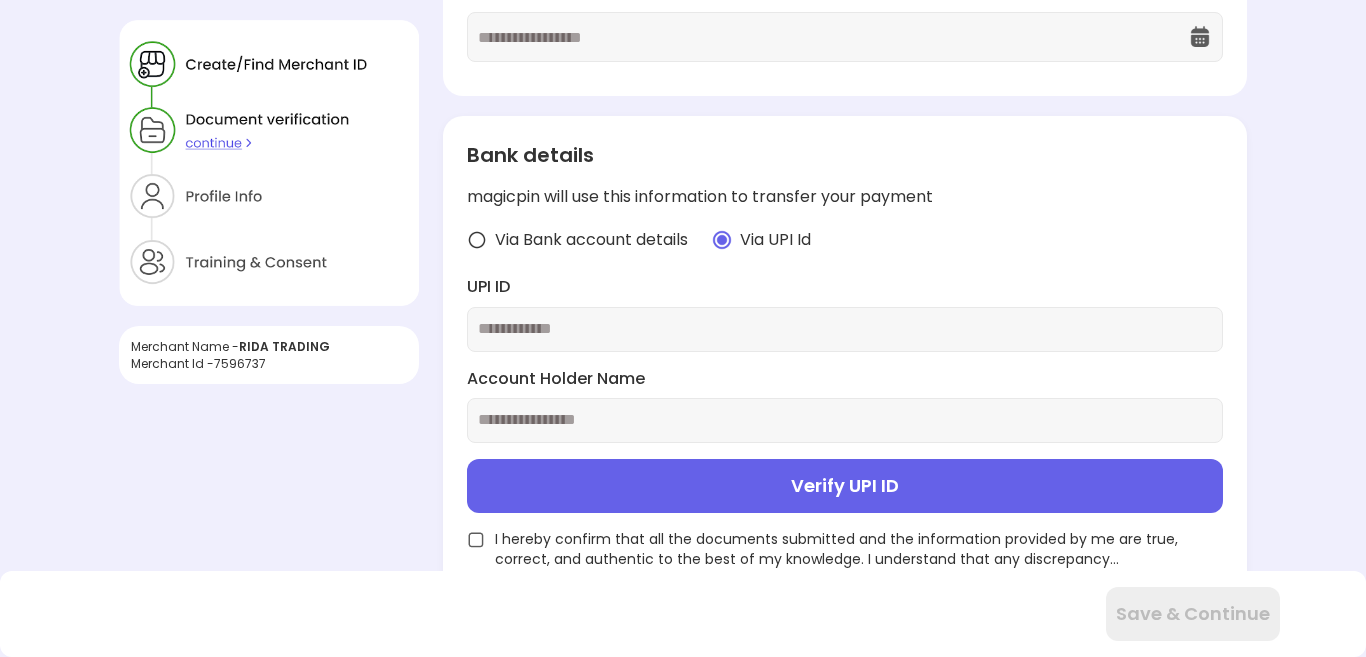 click at bounding box center (844, 329) 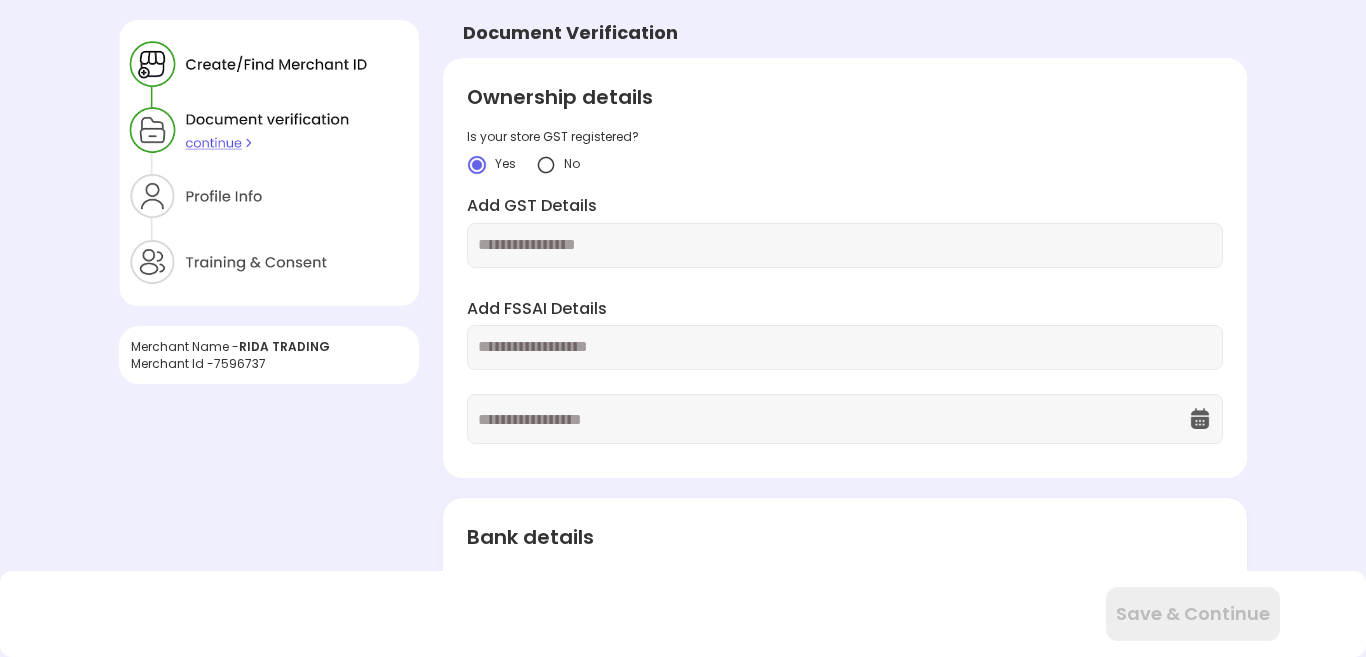 scroll, scrollTop: 300, scrollLeft: 0, axis: vertical 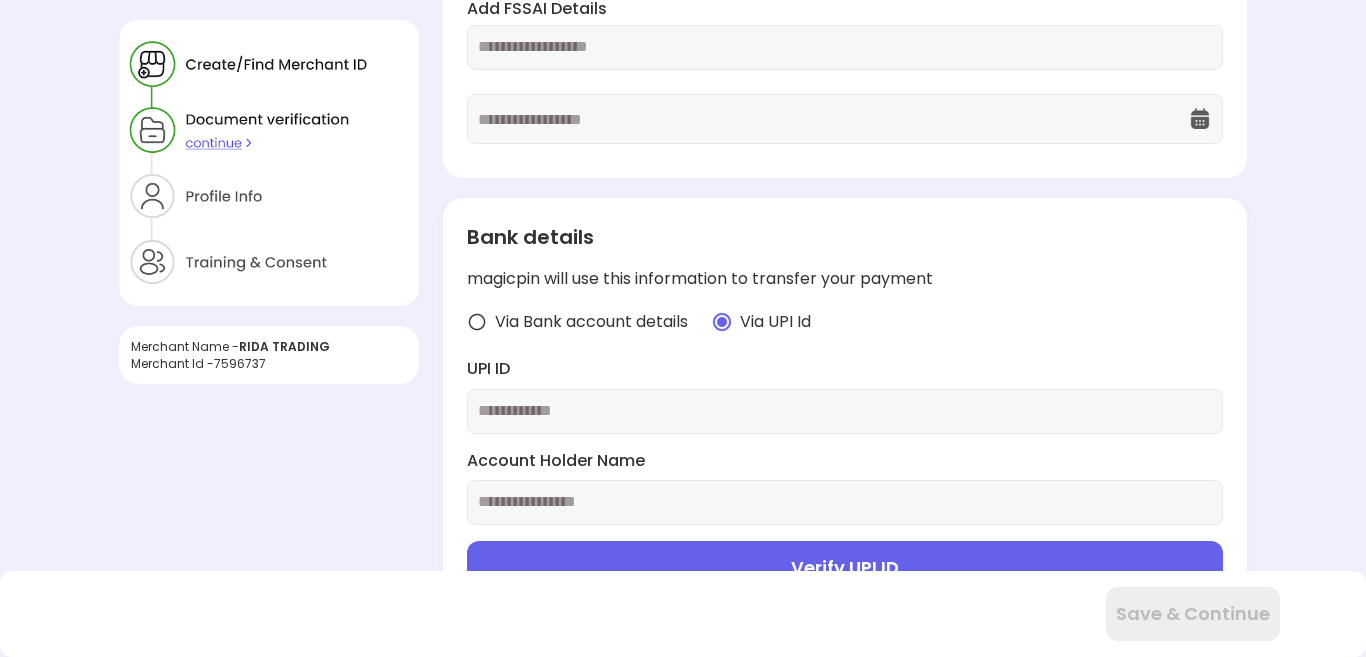 click at bounding box center [844, 411] 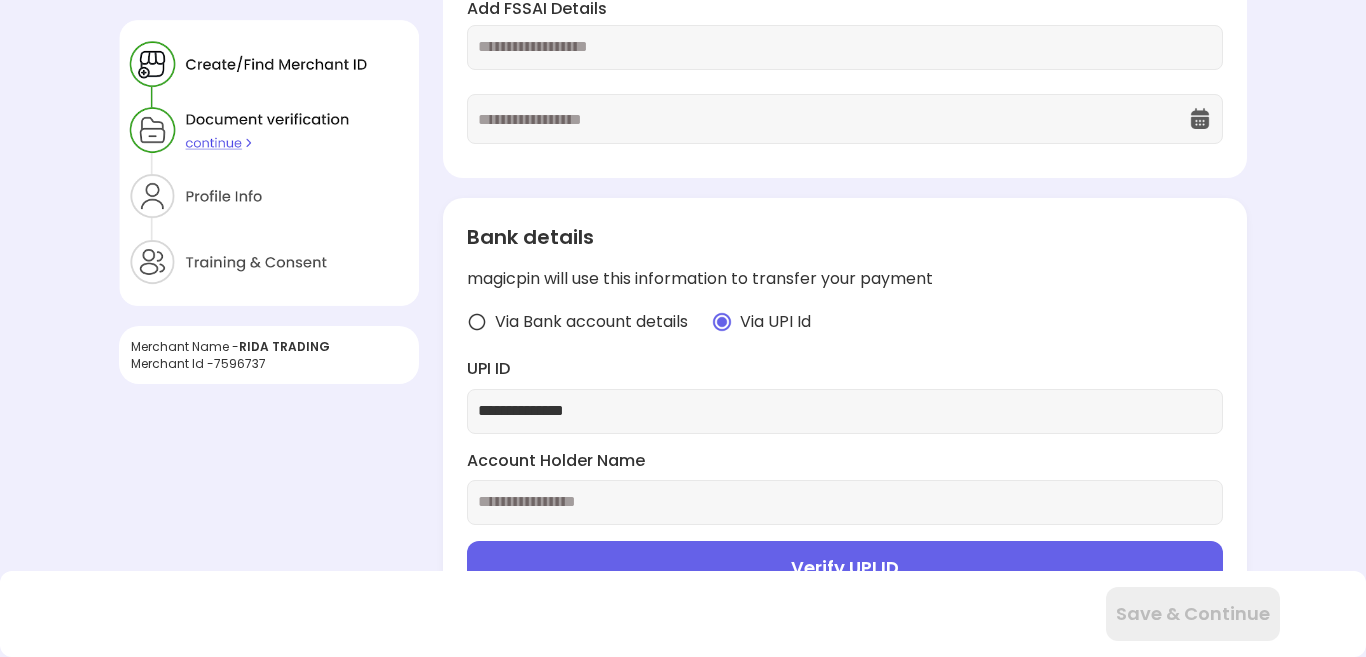type on "**********" 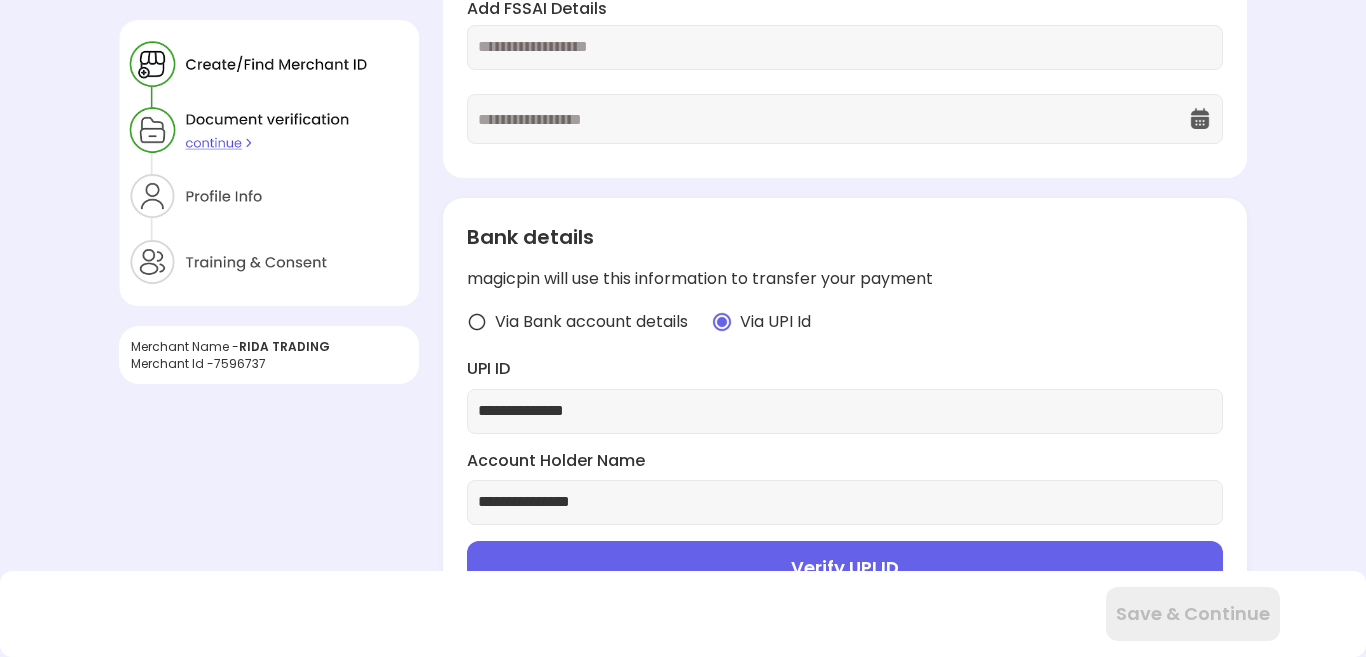 click on "Verify UPI ID" at bounding box center (844, 568) 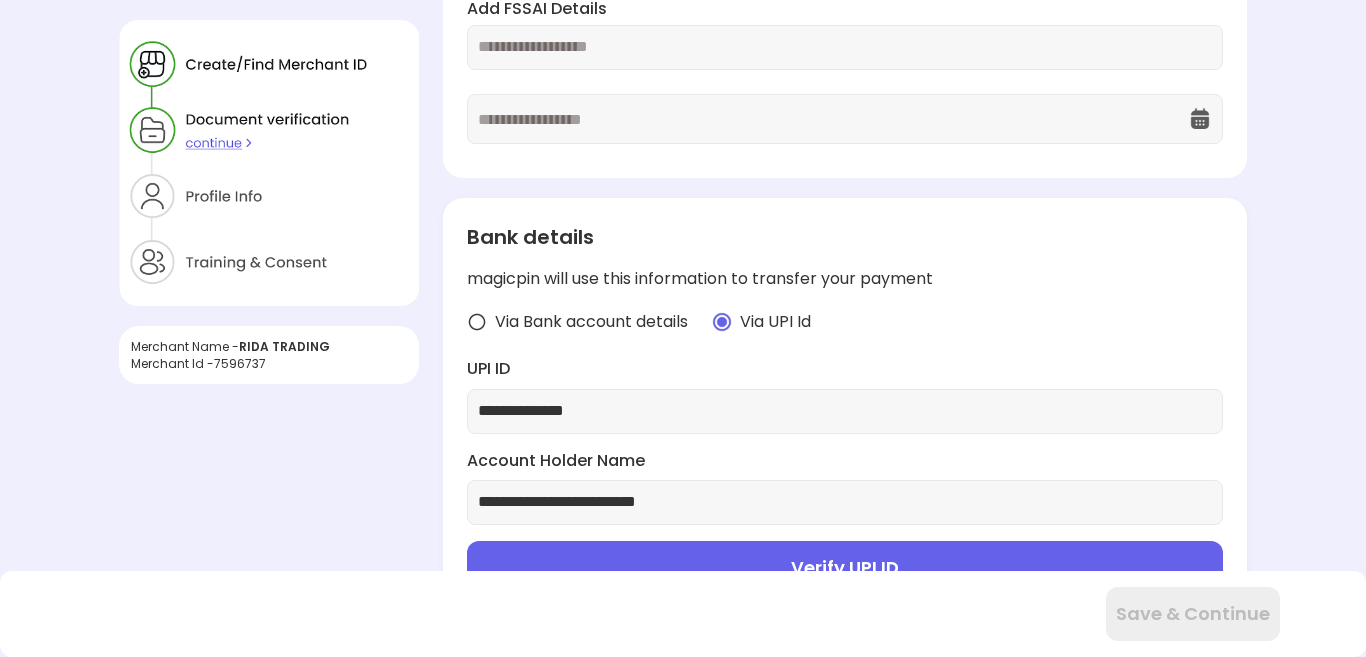 scroll, scrollTop: 283, scrollLeft: 0, axis: vertical 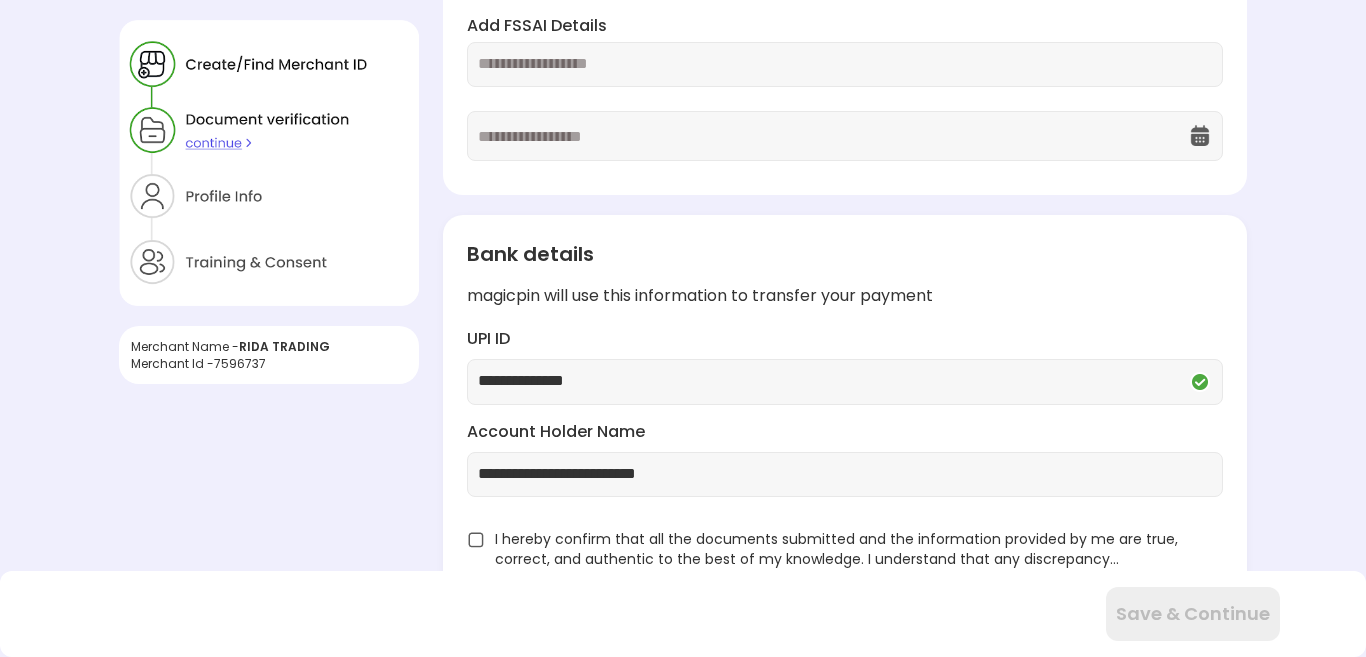 click at bounding box center [476, 540] 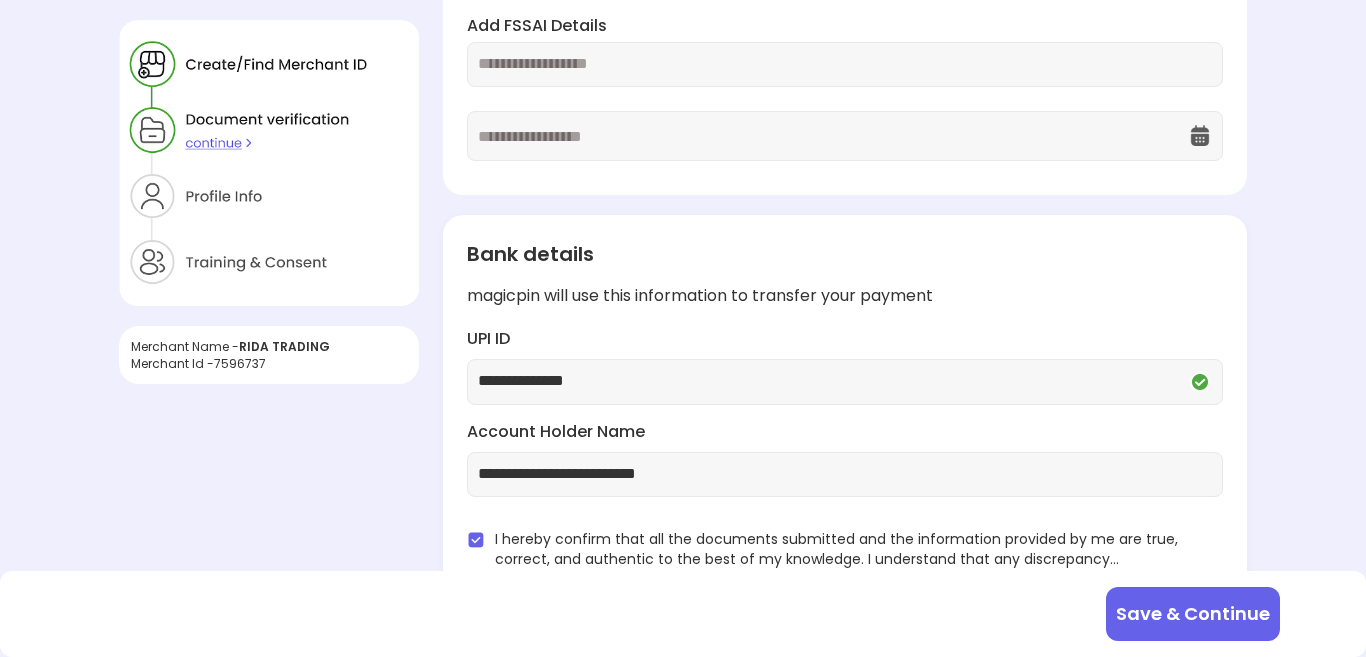 click on "Save & Continue" at bounding box center [1193, 614] 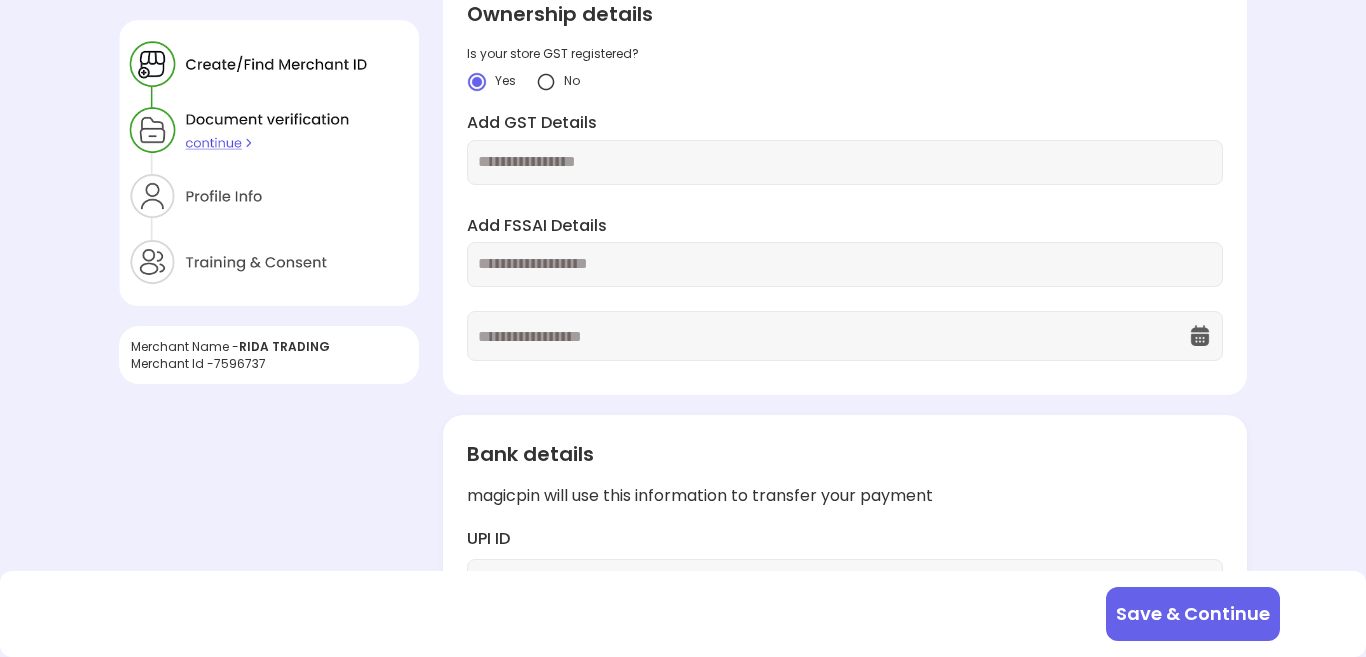 click on "Save & Continue" at bounding box center (1193, 614) 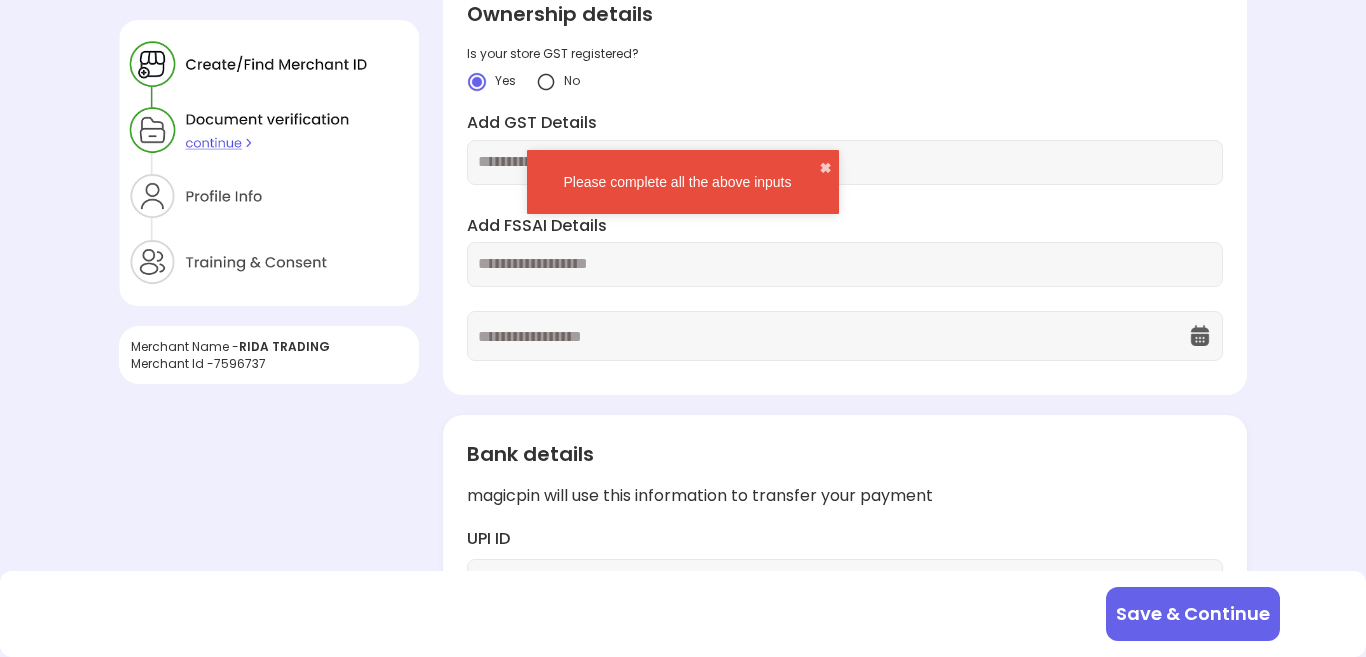click at bounding box center [832, 336] 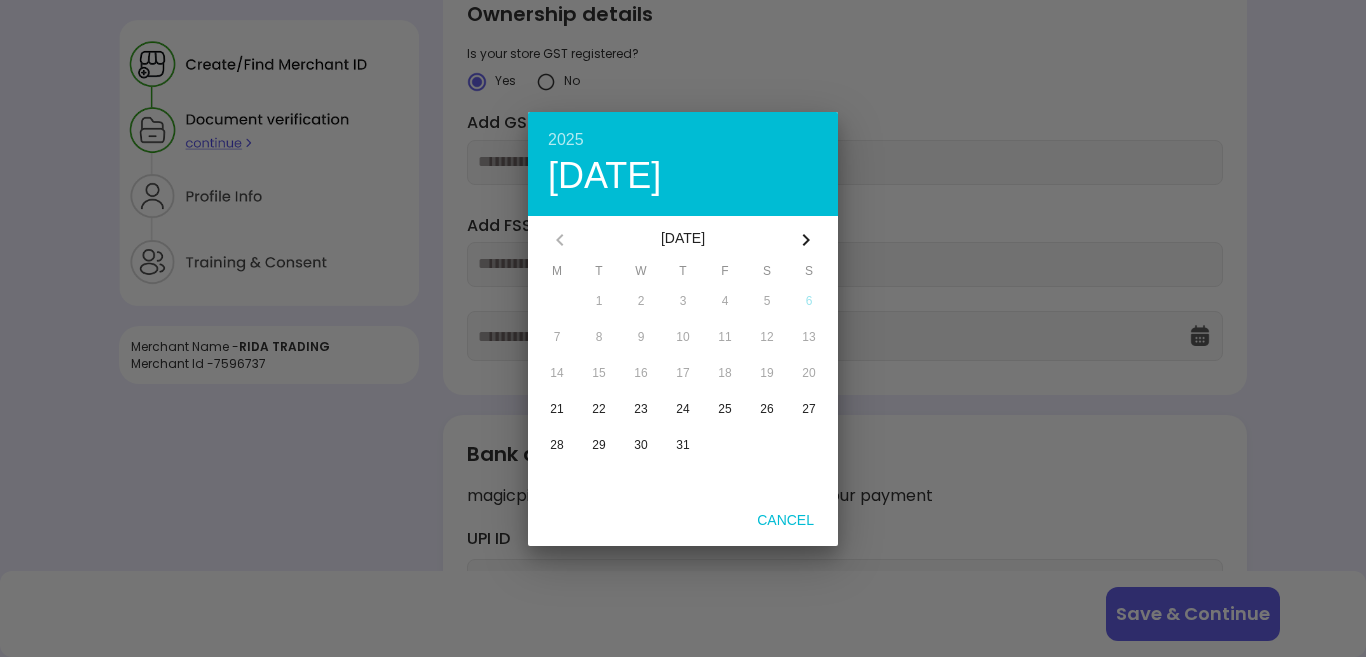 click at bounding box center [683, 328] 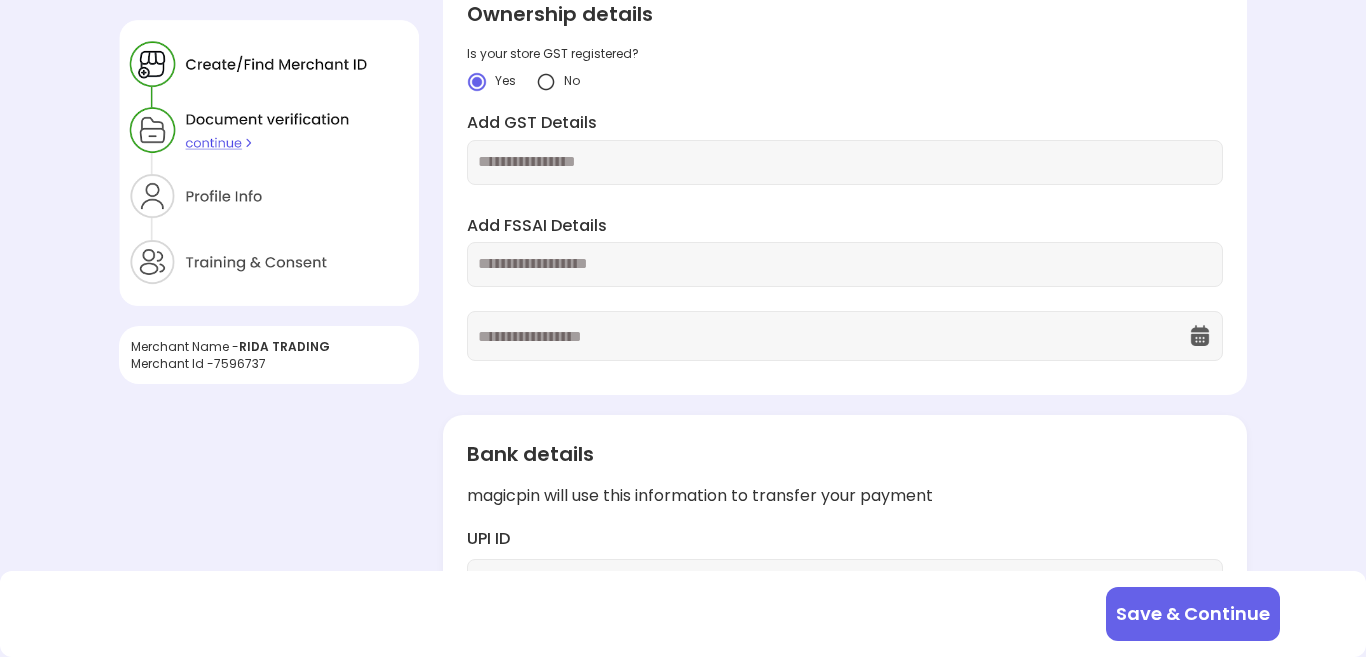 scroll, scrollTop: 0, scrollLeft: 0, axis: both 